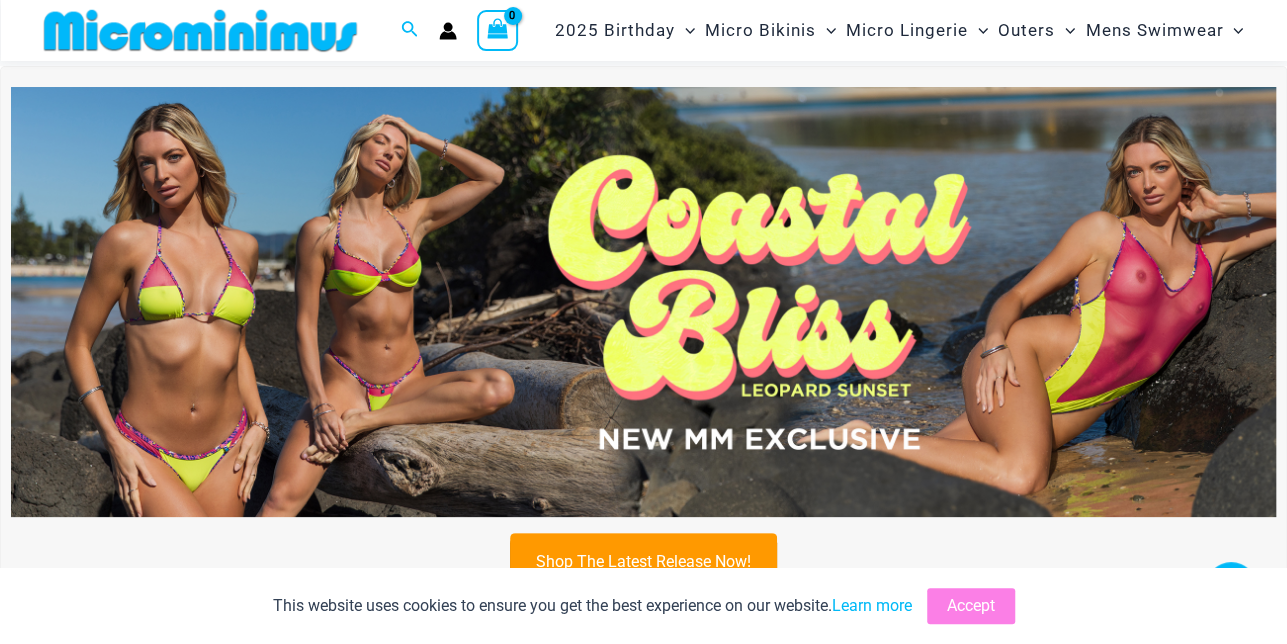 scroll, scrollTop: 583, scrollLeft: 0, axis: vertical 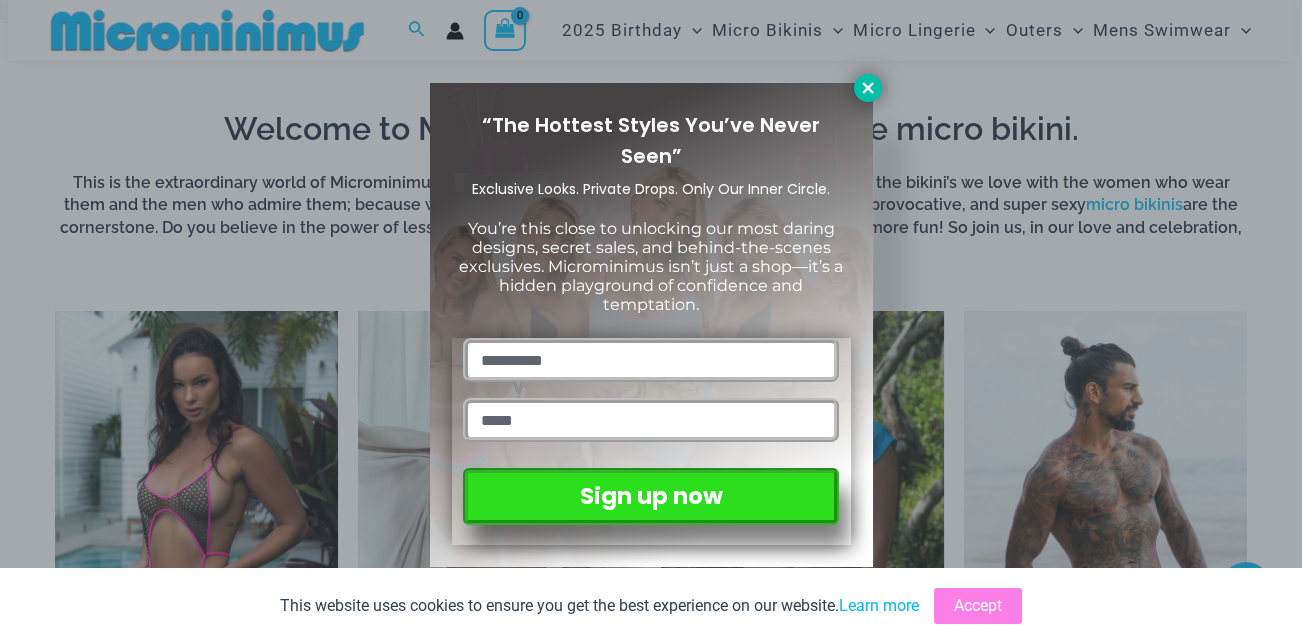 click 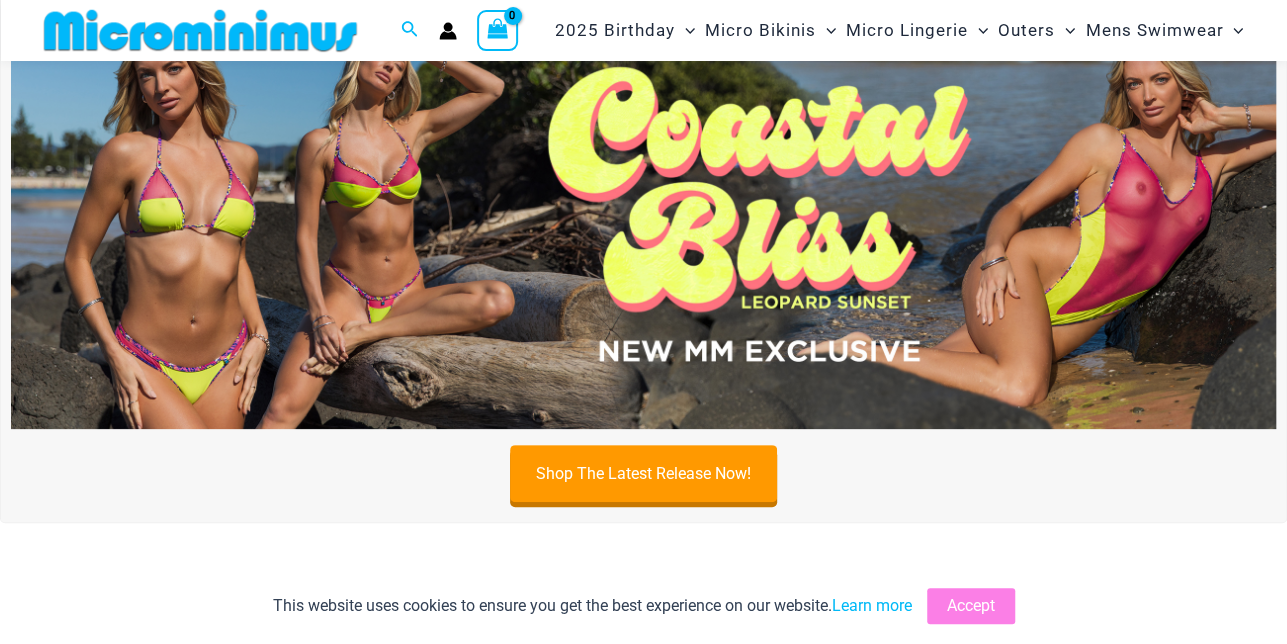 scroll, scrollTop: 0, scrollLeft: 0, axis: both 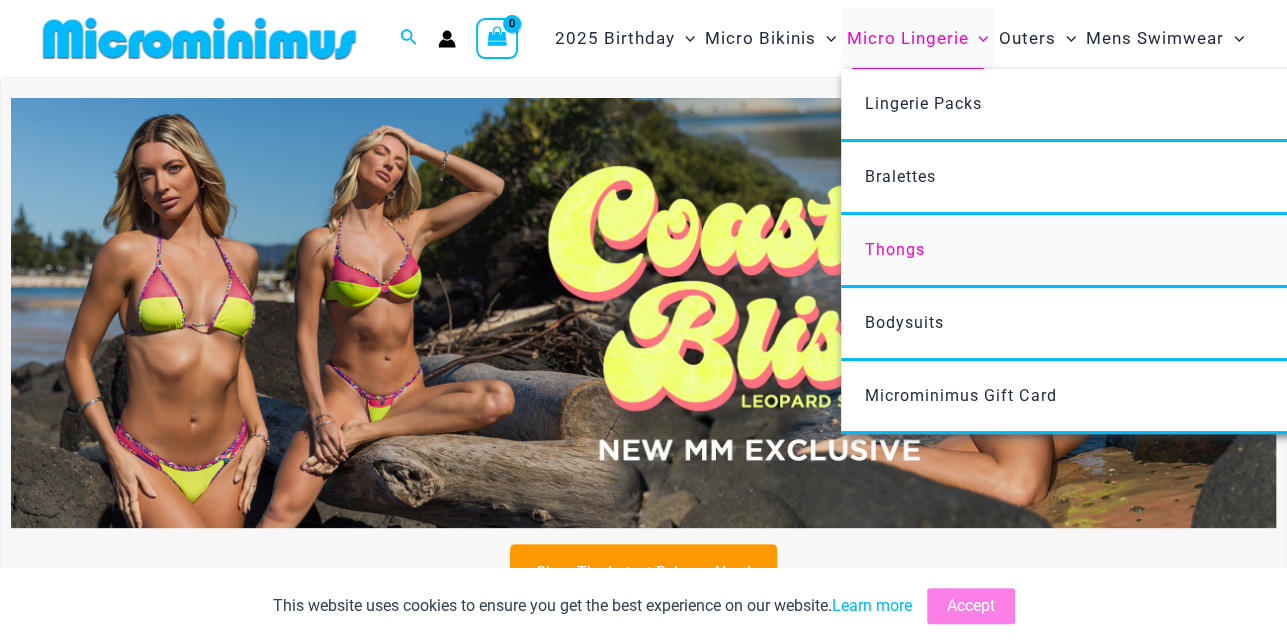 click on "Thongs" at bounding box center (895, 249) 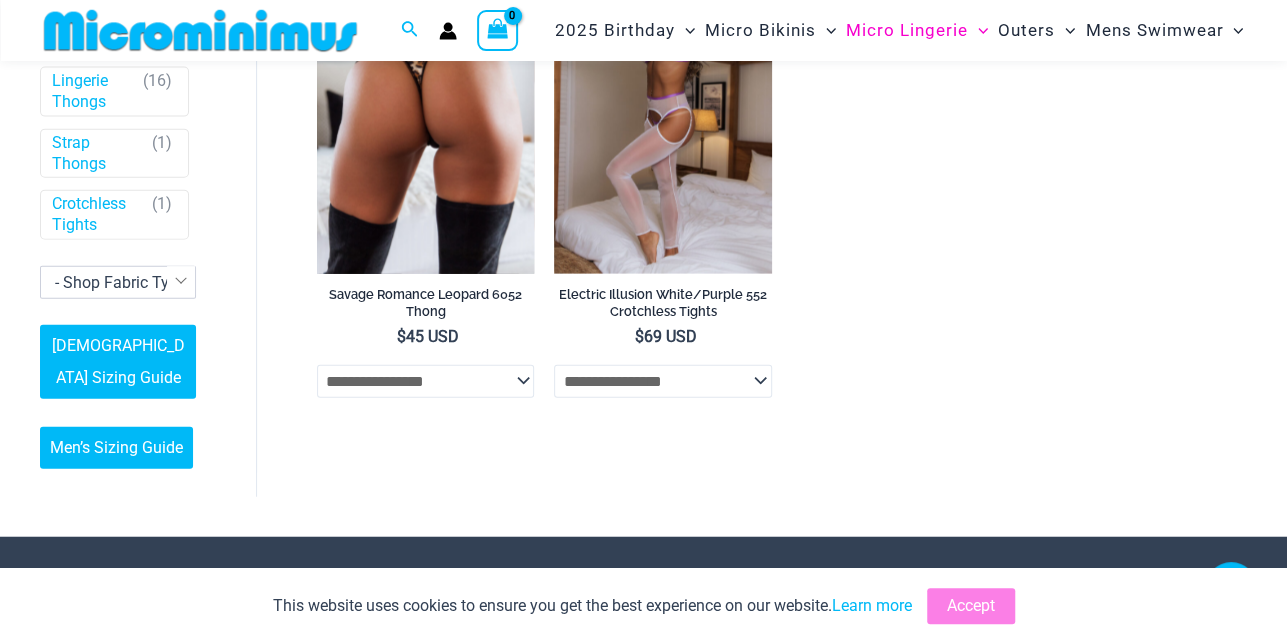scroll, scrollTop: 2087, scrollLeft: 0, axis: vertical 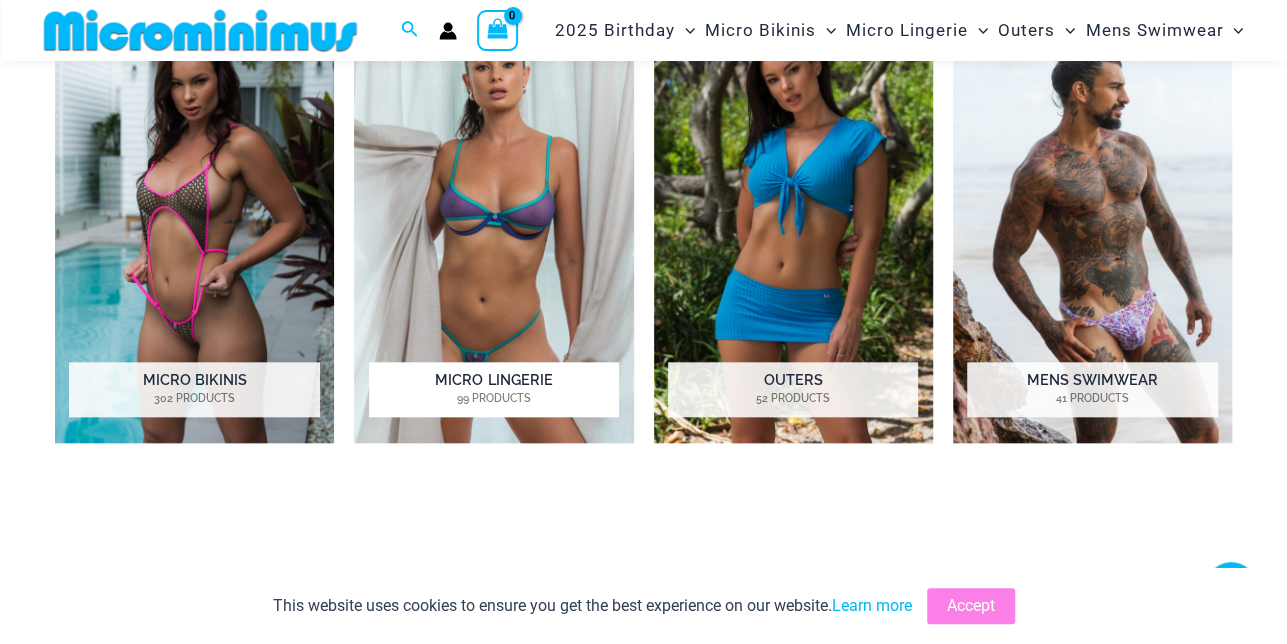 click at bounding box center (493, 227) 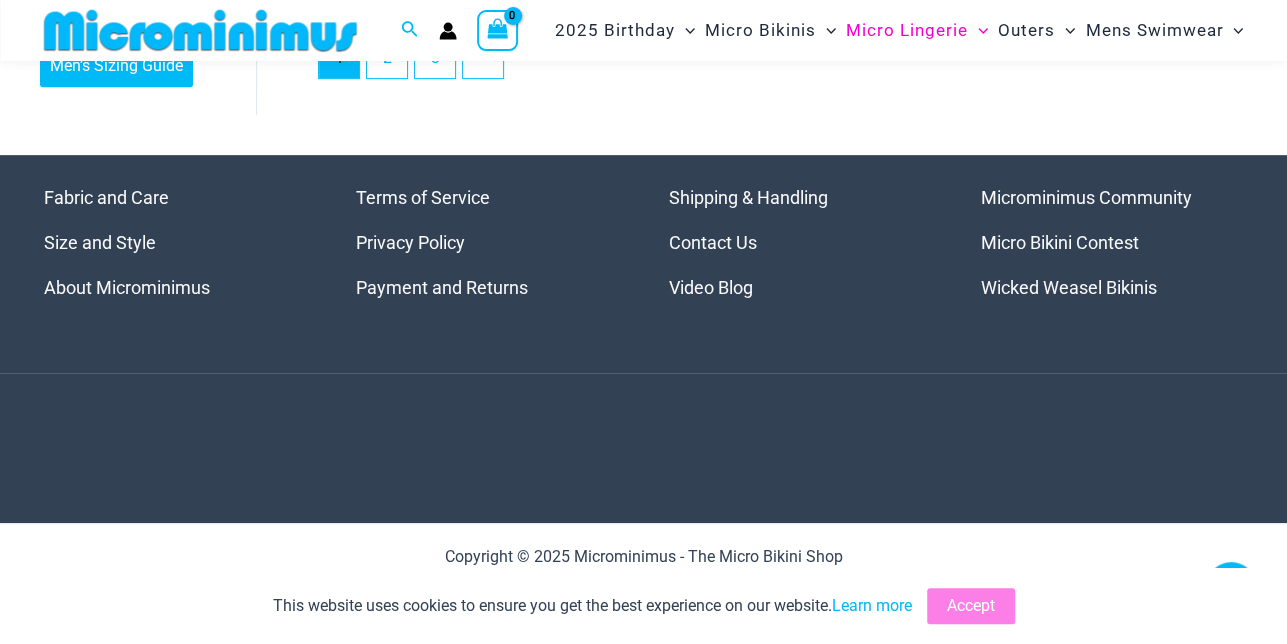 scroll, scrollTop: 4138, scrollLeft: 0, axis: vertical 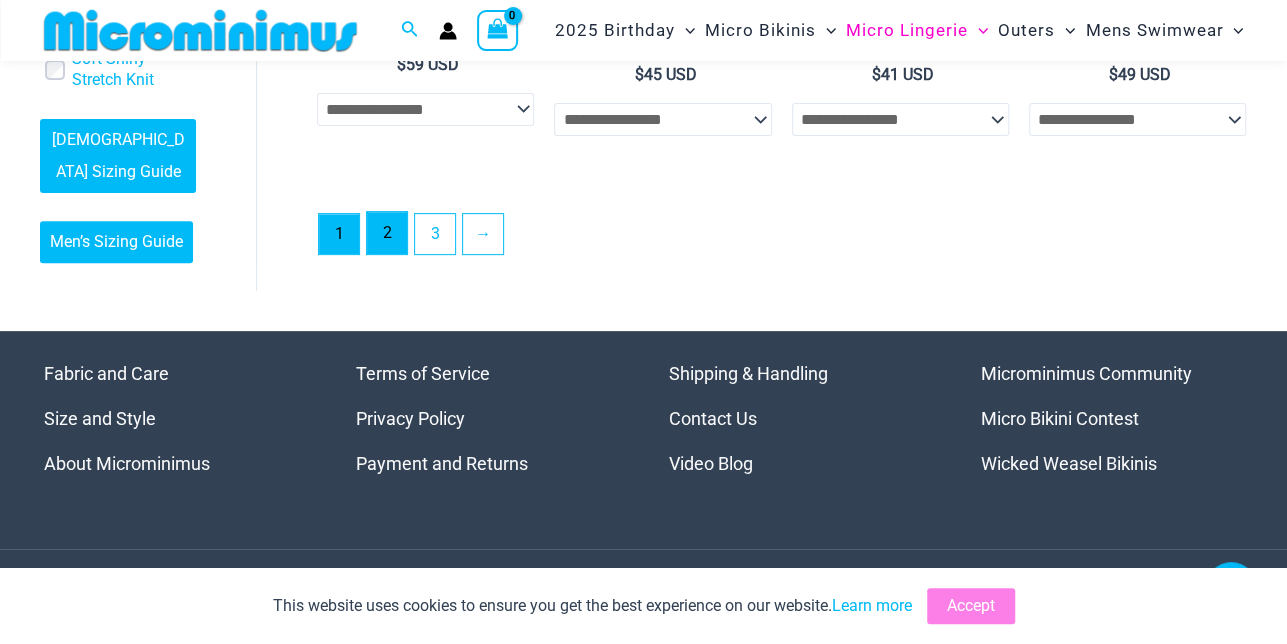 click on "2" at bounding box center [387, 233] 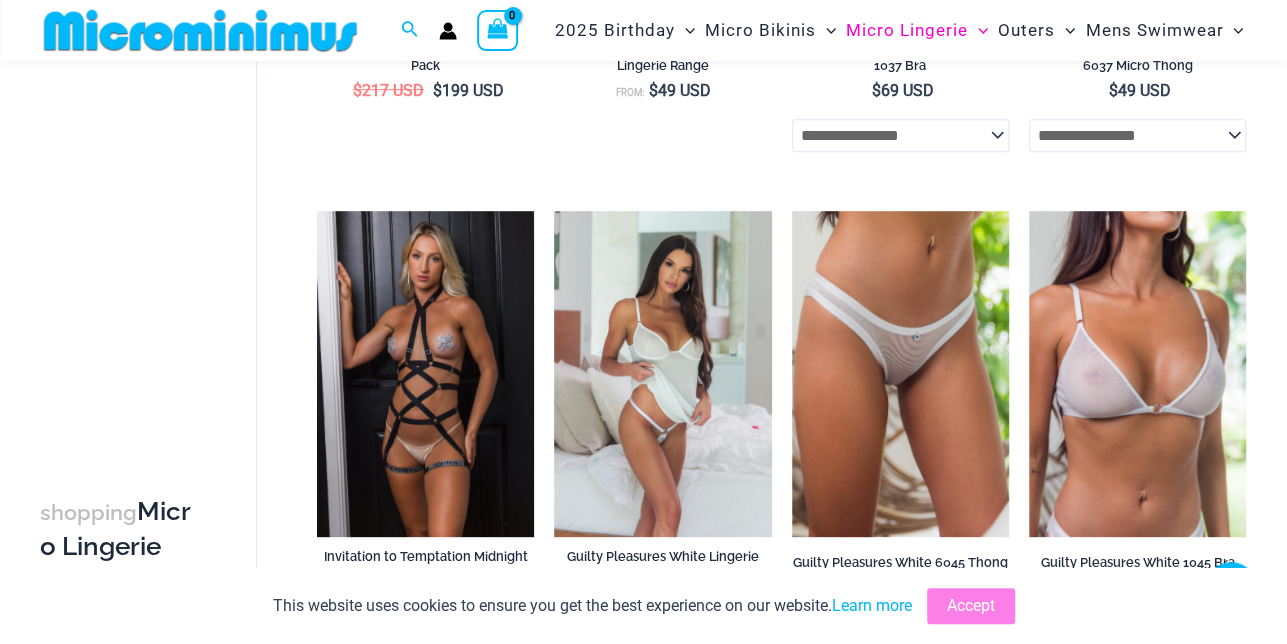 scroll, scrollTop: 373, scrollLeft: 0, axis: vertical 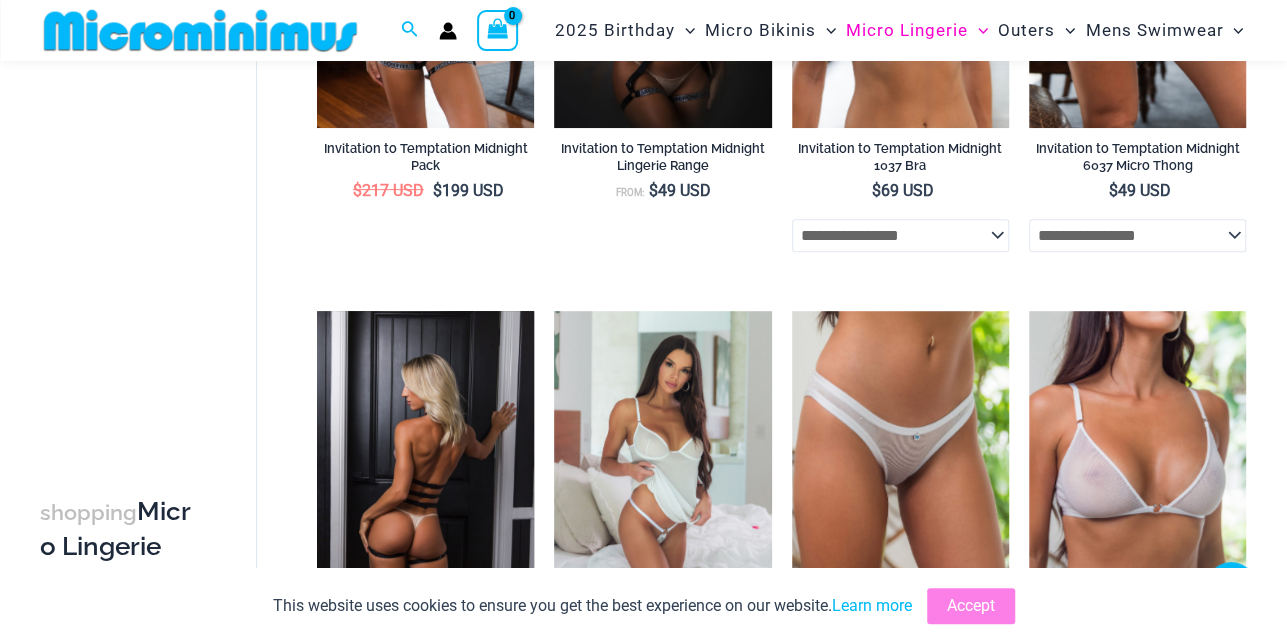click at bounding box center (425, 474) 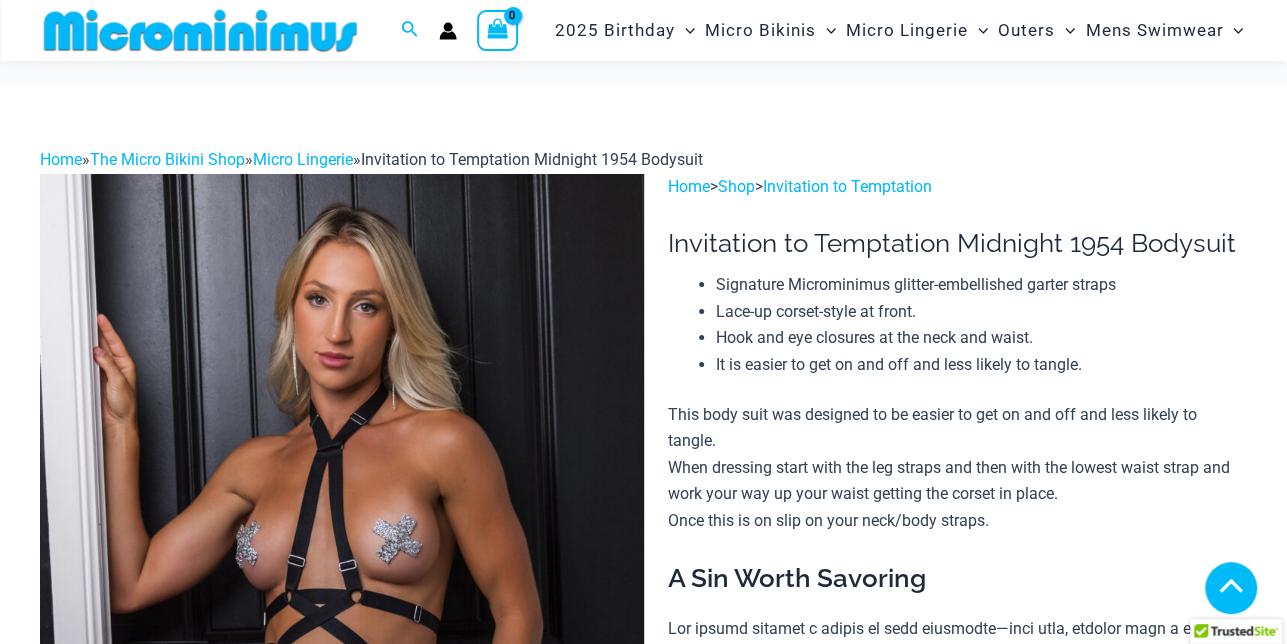 scroll, scrollTop: 1086, scrollLeft: 0, axis: vertical 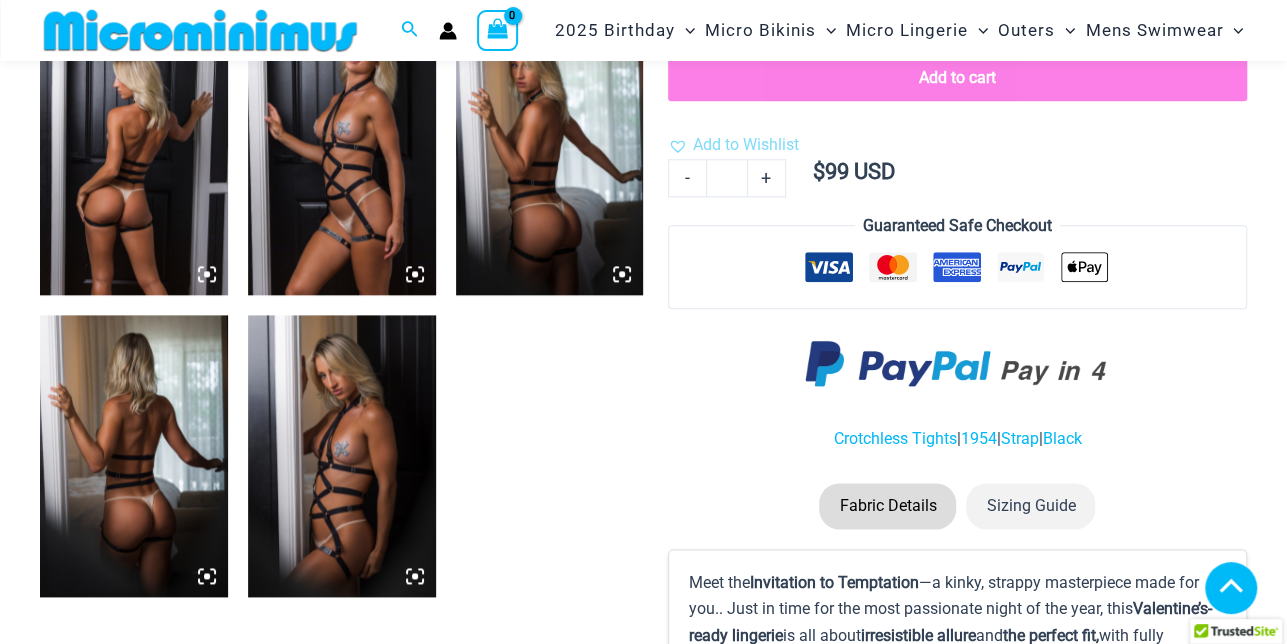 click 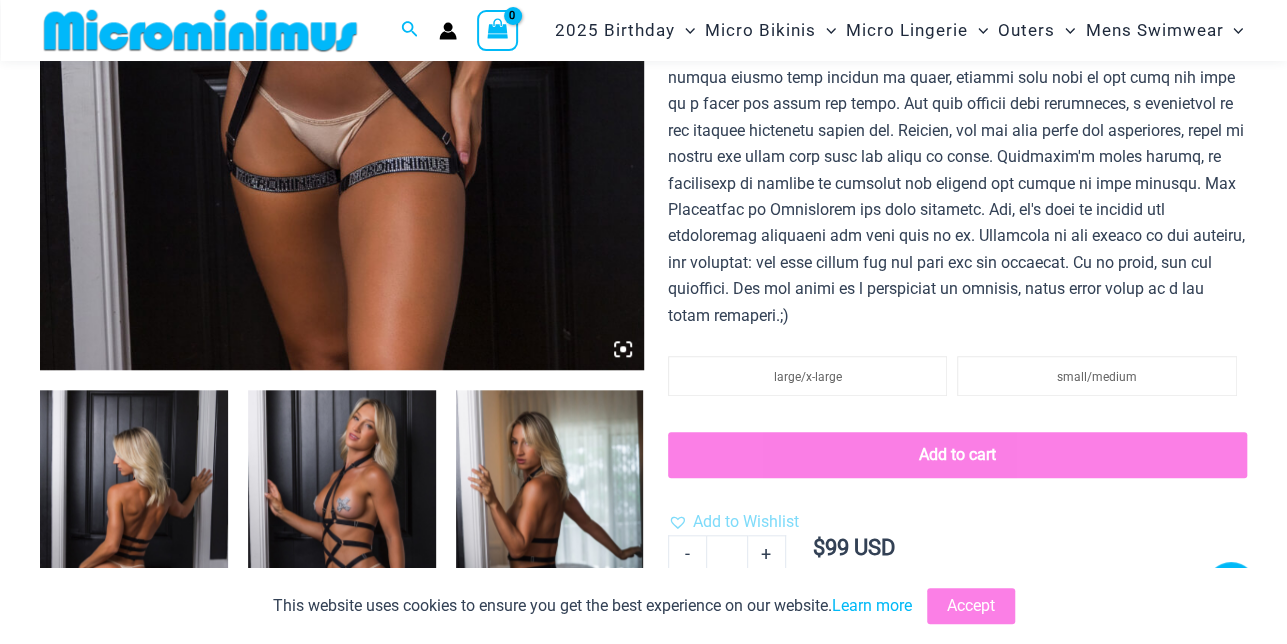 scroll, scrollTop: 883, scrollLeft: 0, axis: vertical 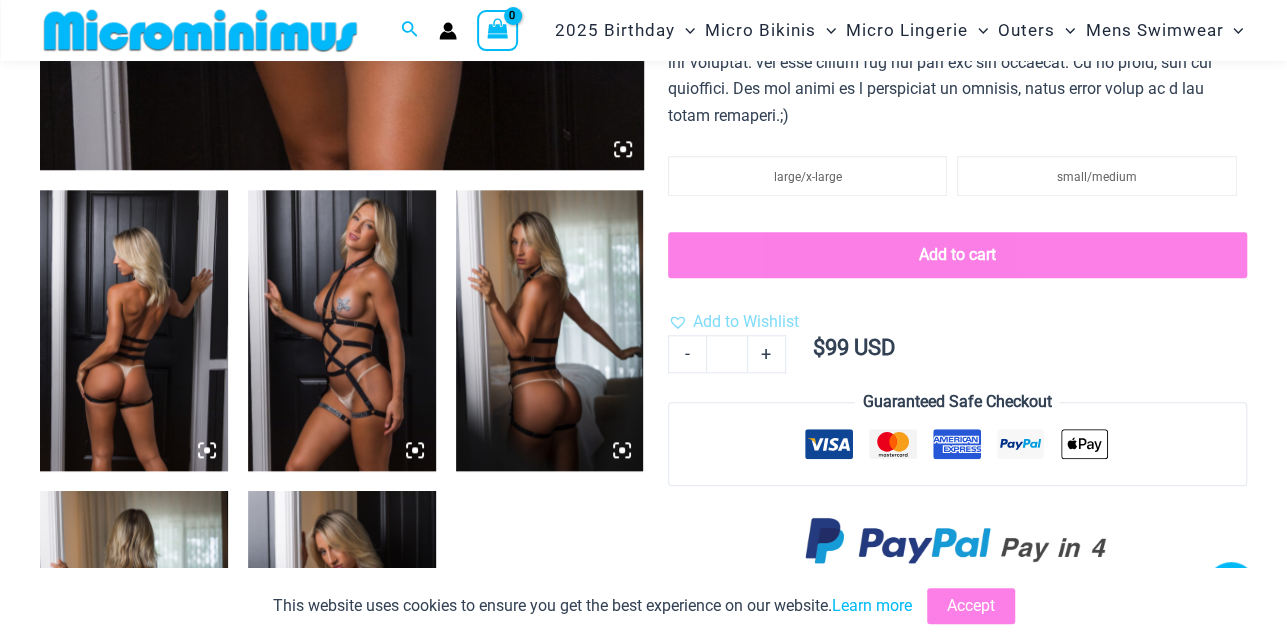 click 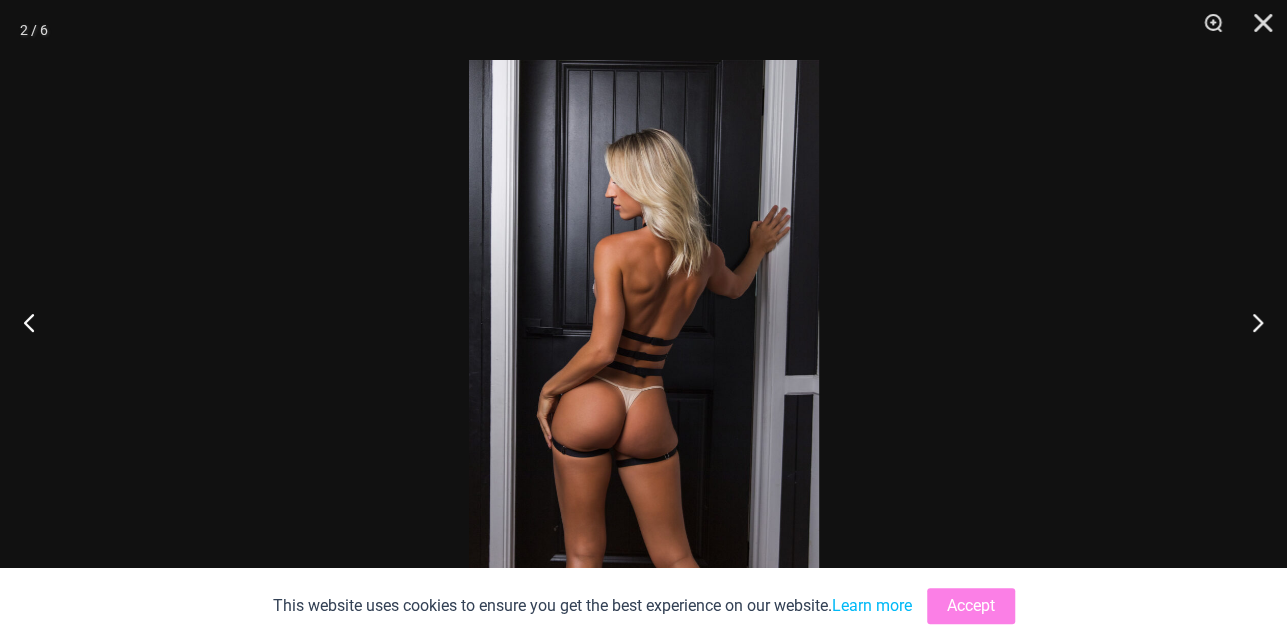 click at bounding box center [644, 322] 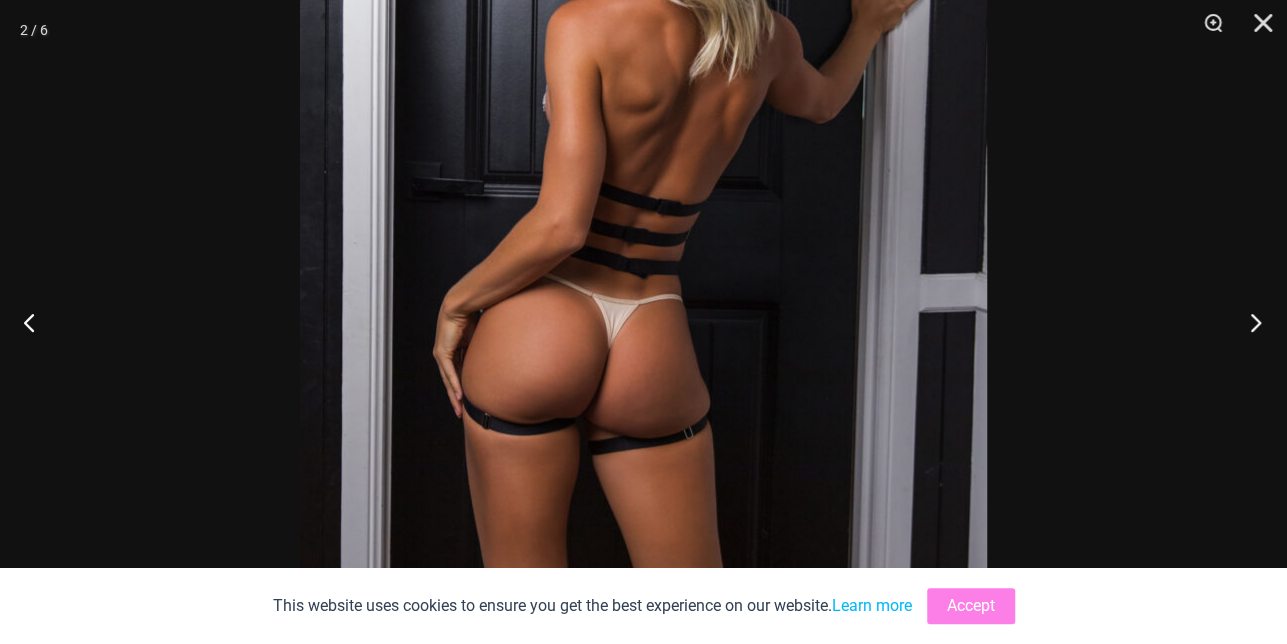 click at bounding box center [1249, 322] 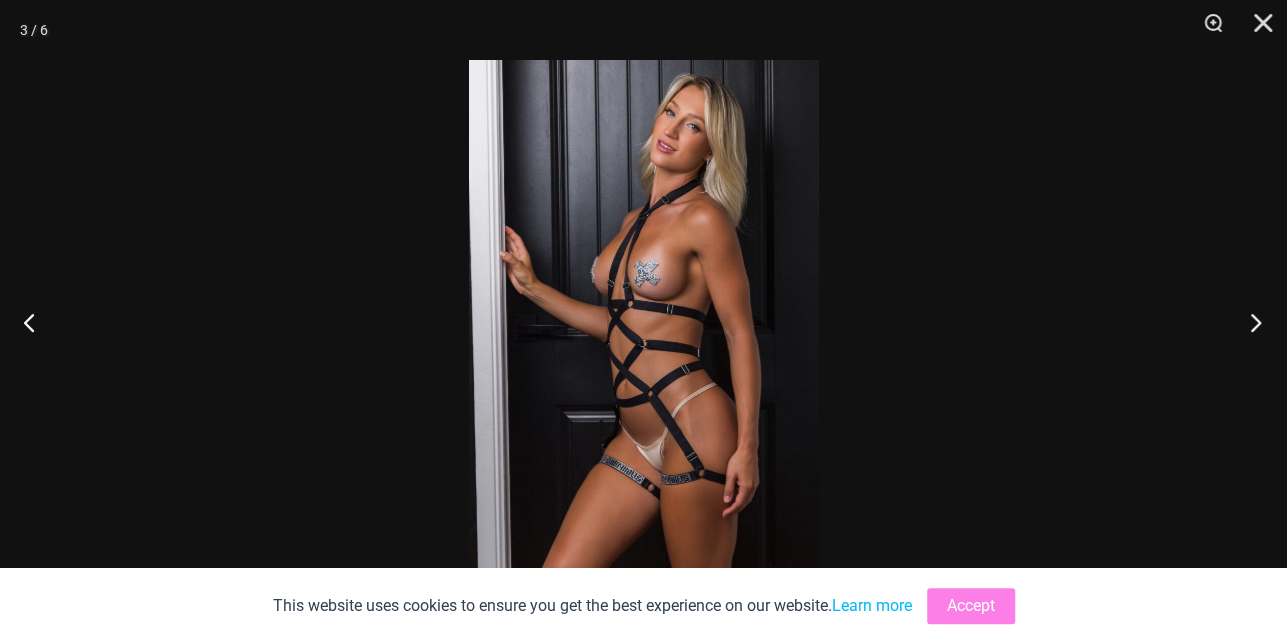 click at bounding box center (1249, 322) 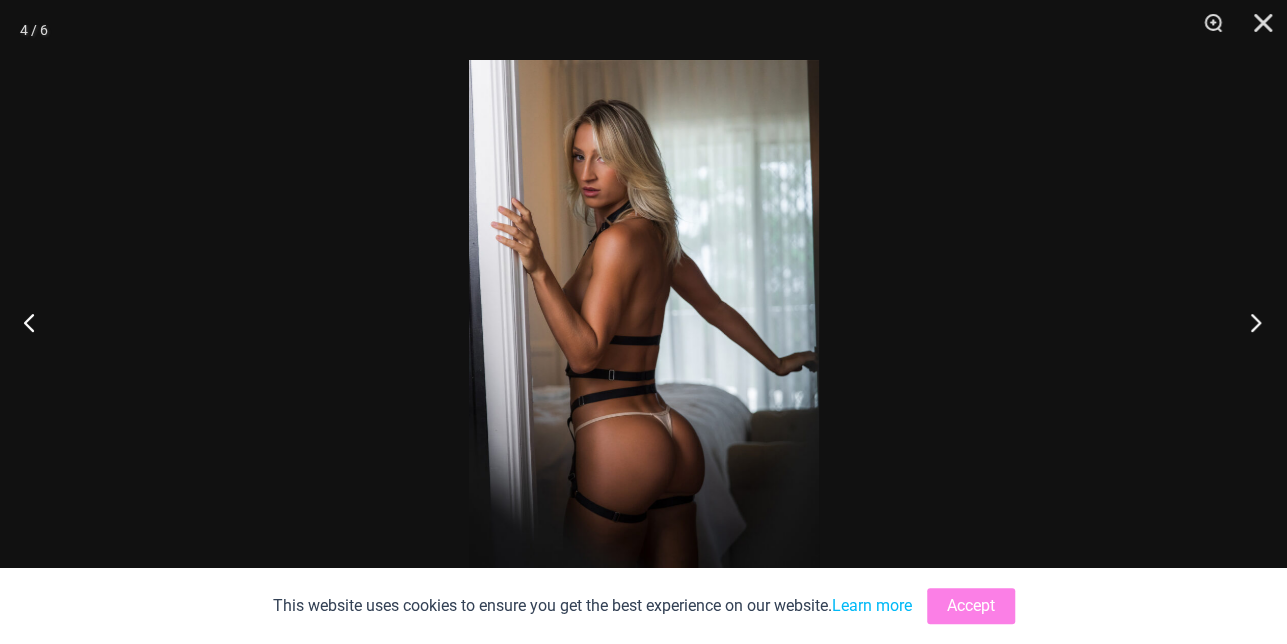 click at bounding box center [1249, 322] 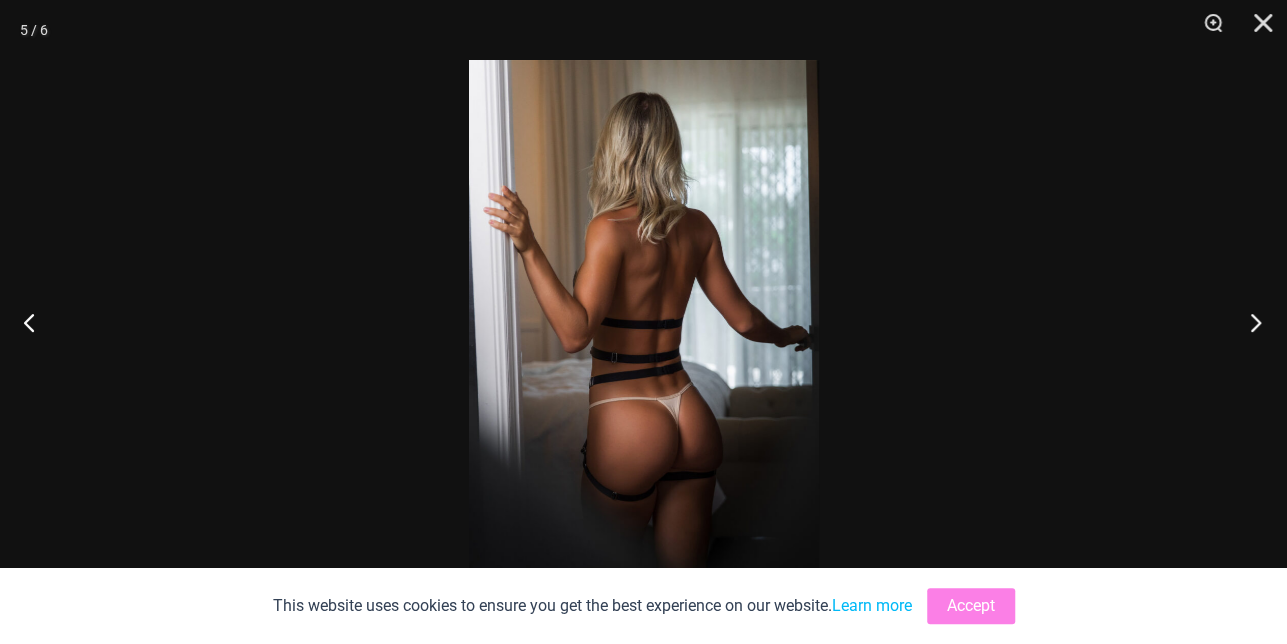 click at bounding box center (1249, 322) 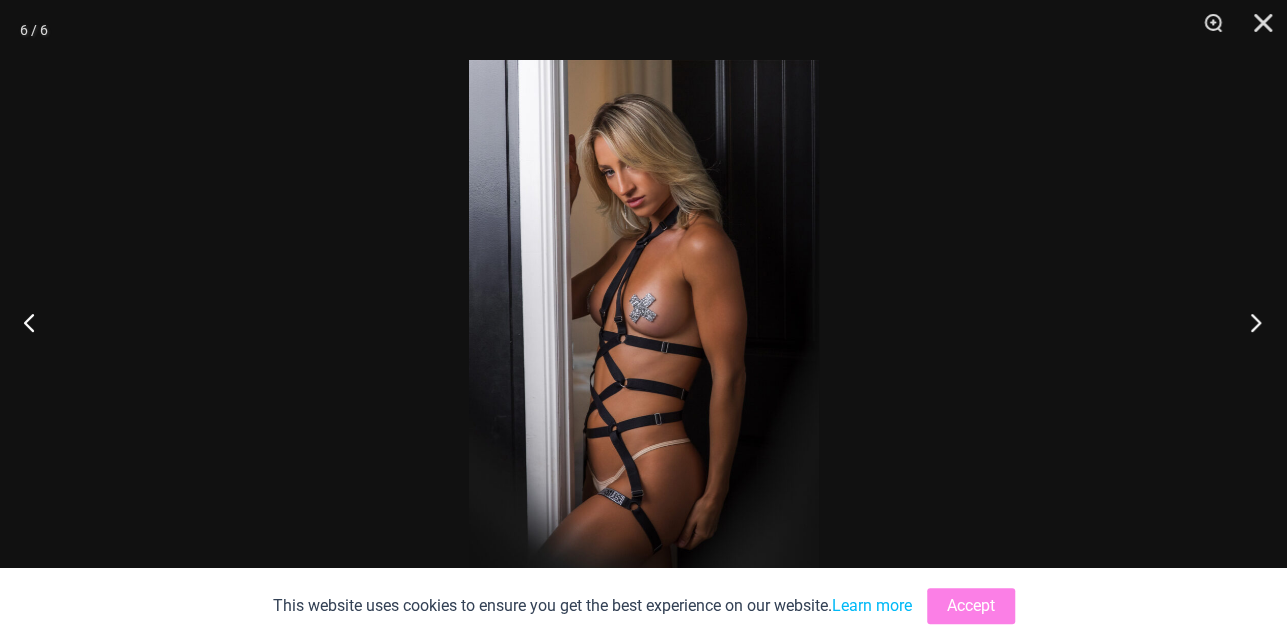 click at bounding box center (1249, 322) 